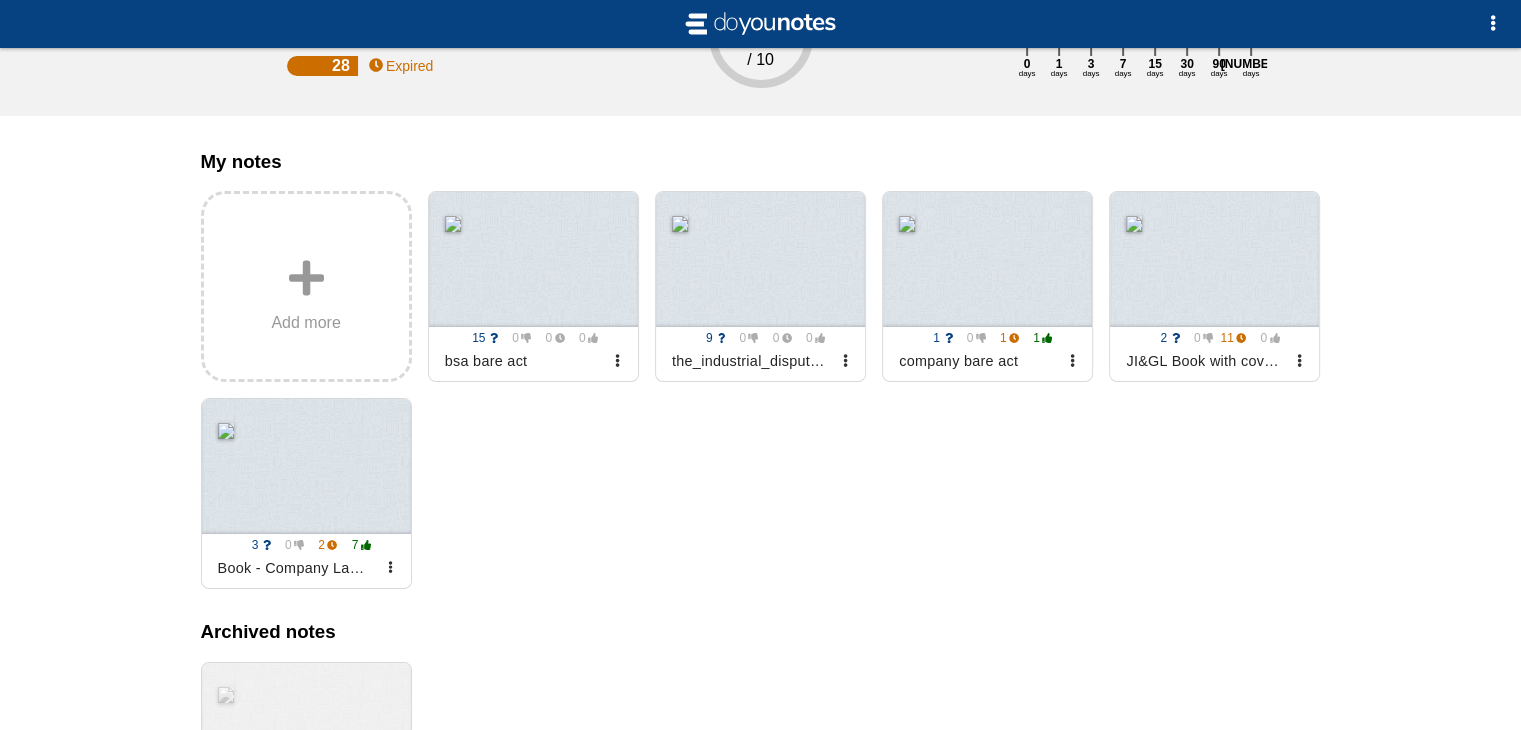 scroll, scrollTop: 178, scrollLeft: 0, axis: vertical 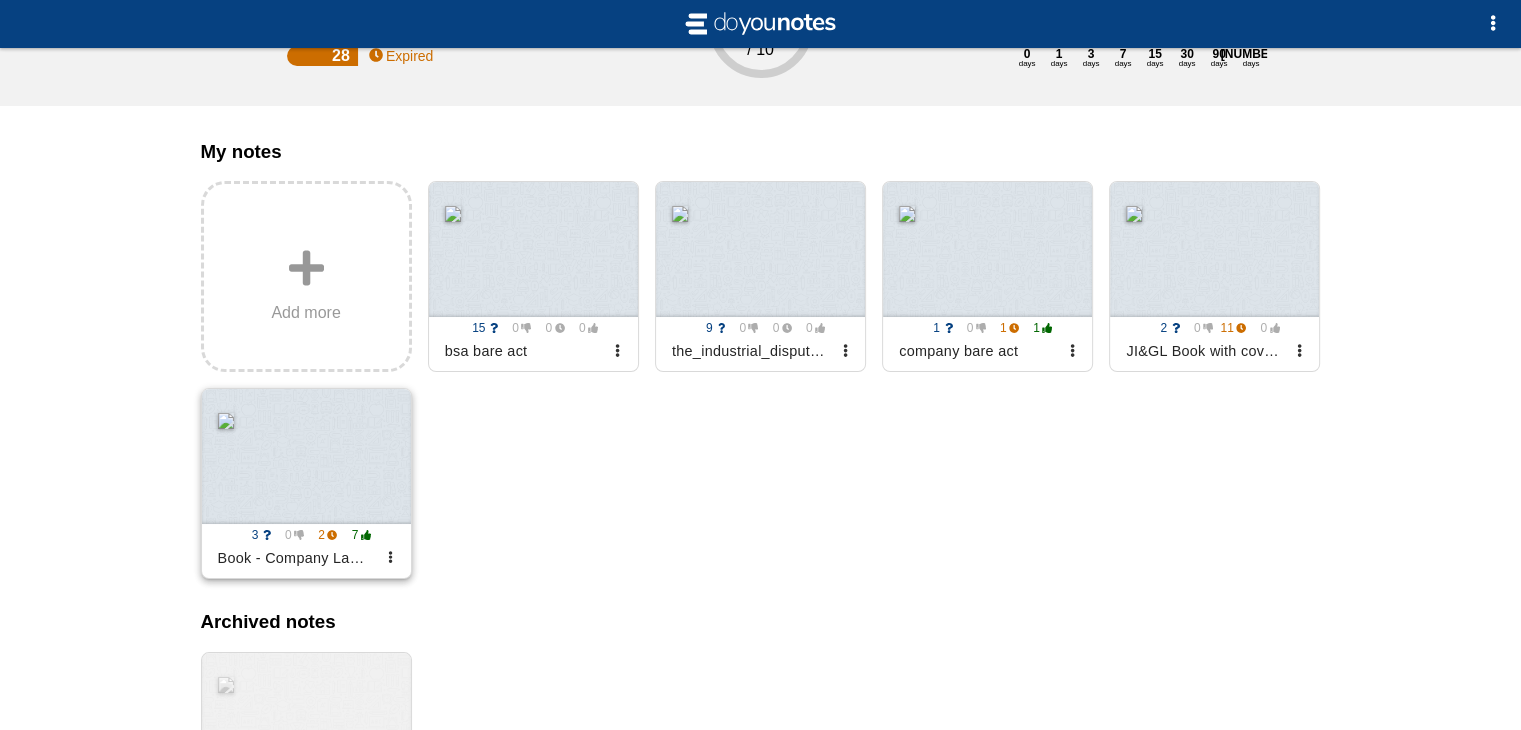 click at bounding box center [306, 456] 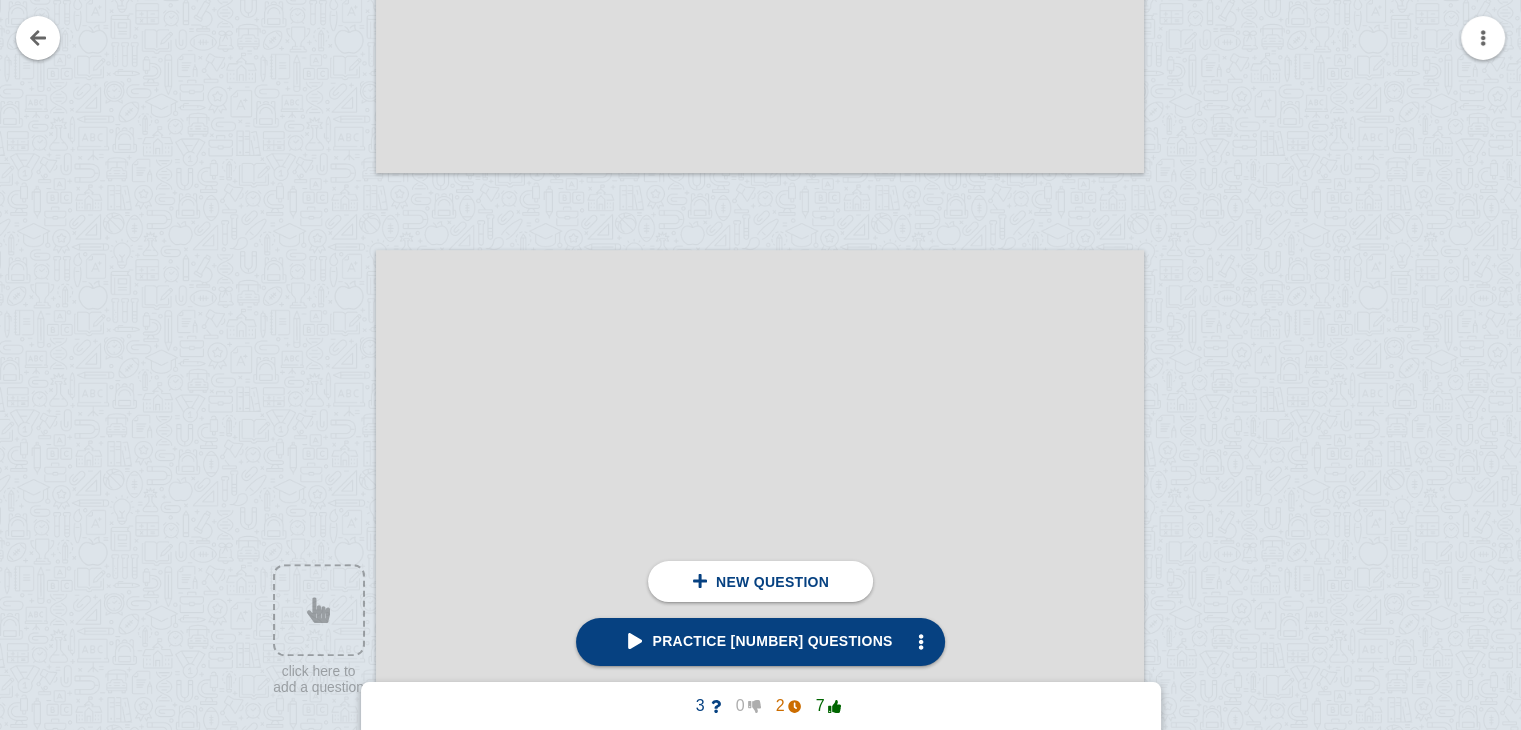 scroll, scrollTop: 1188, scrollLeft: 0, axis: vertical 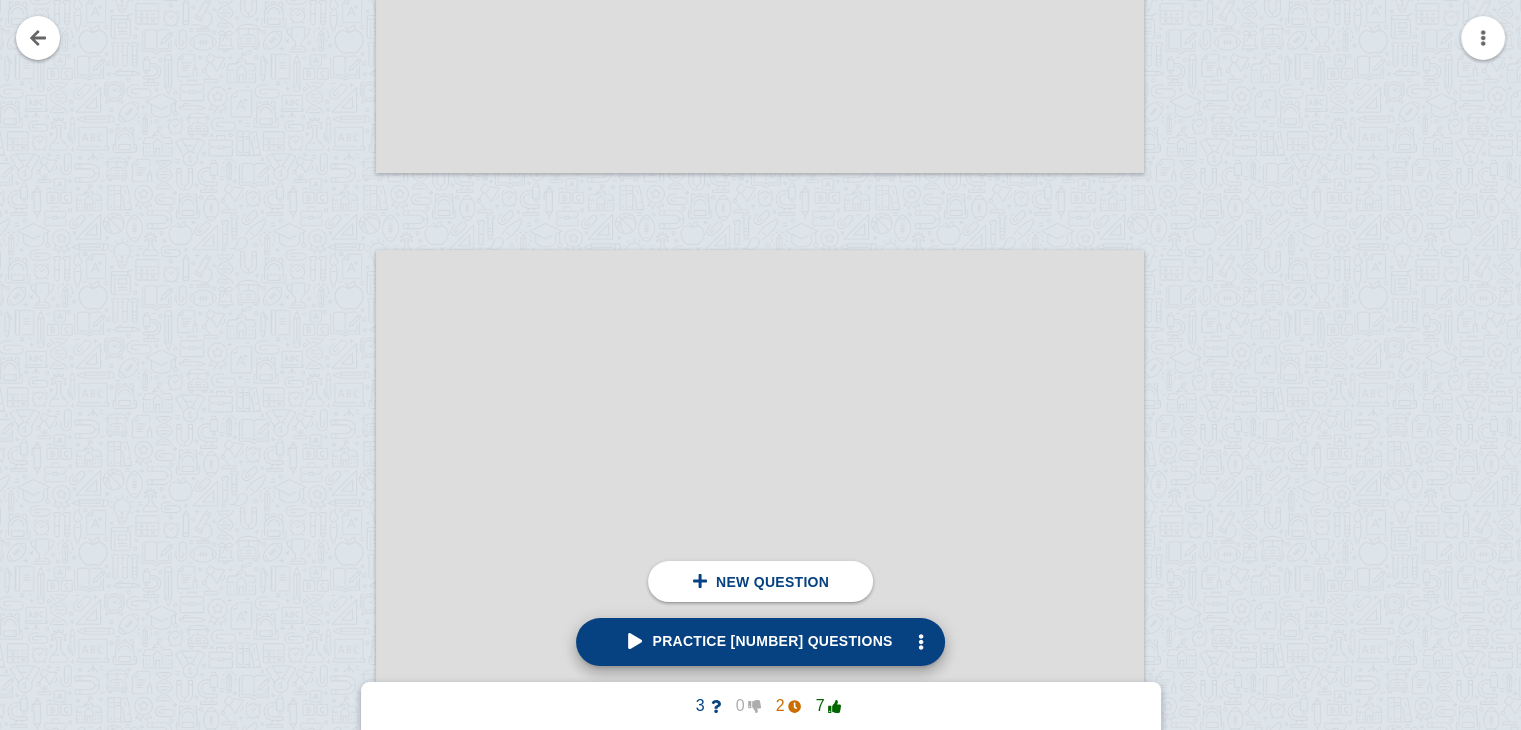 click on "Practice [NUMBER] questions" at bounding box center [760, 641] 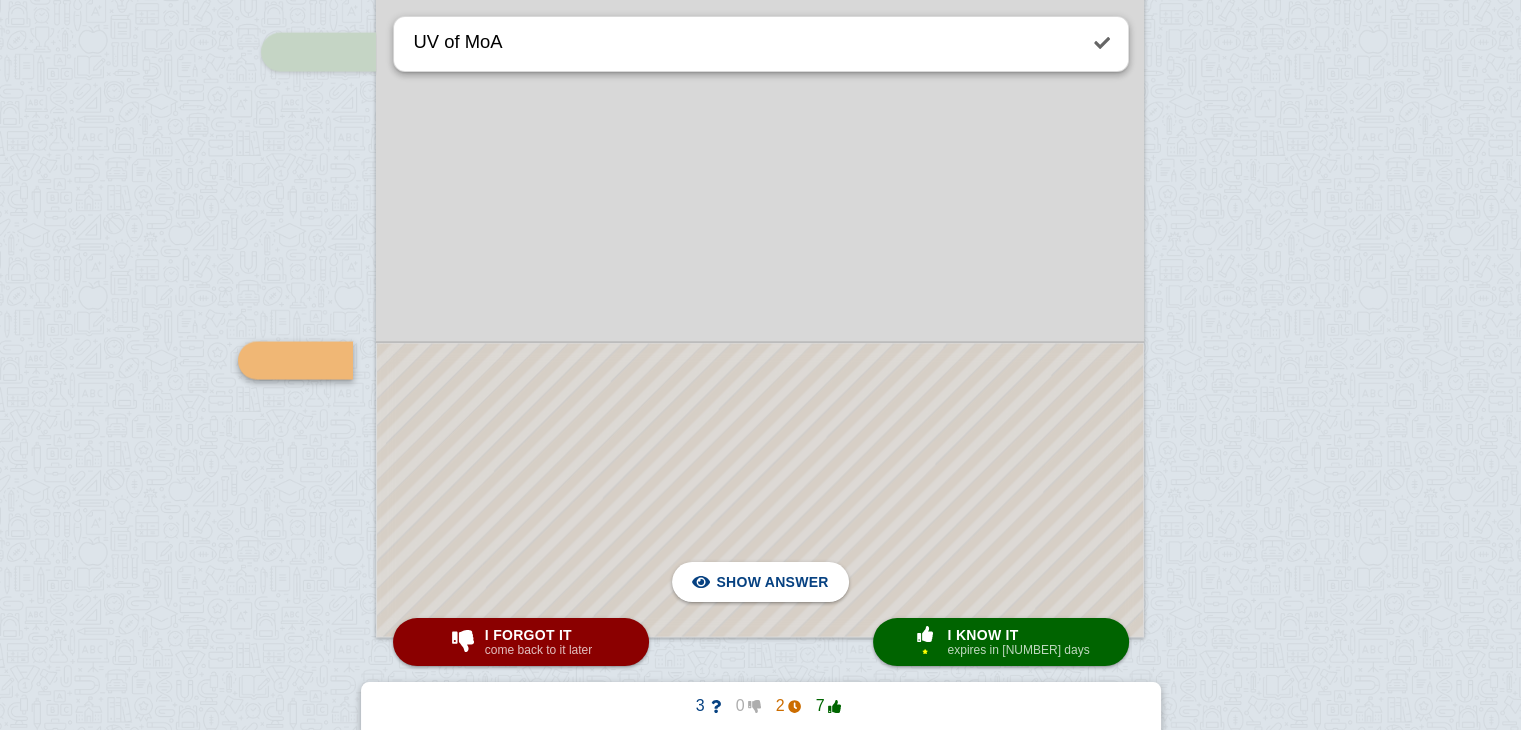 scroll, scrollTop: 49544, scrollLeft: 0, axis: vertical 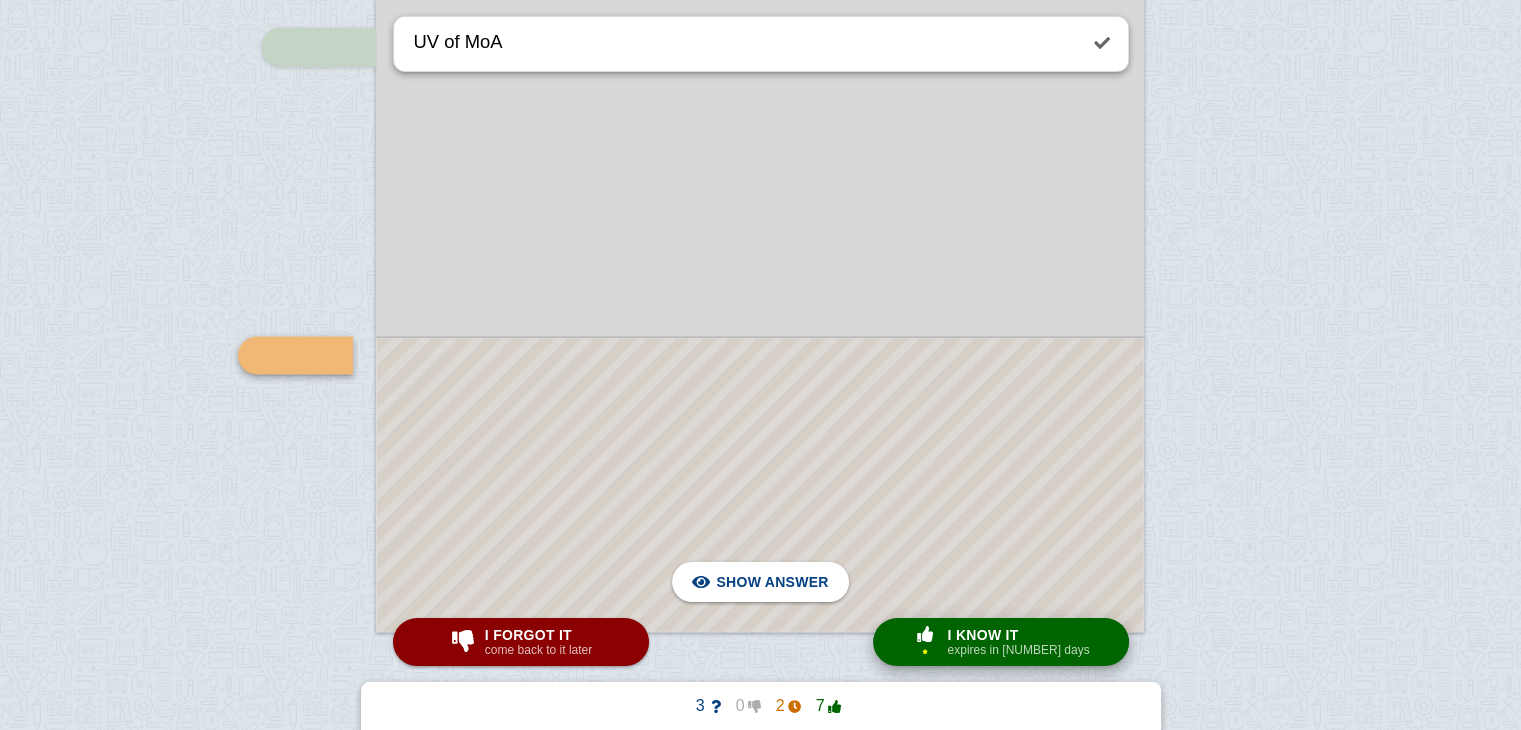 click on "× 1 I know it expires in 3 days" at bounding box center (1001, 642) 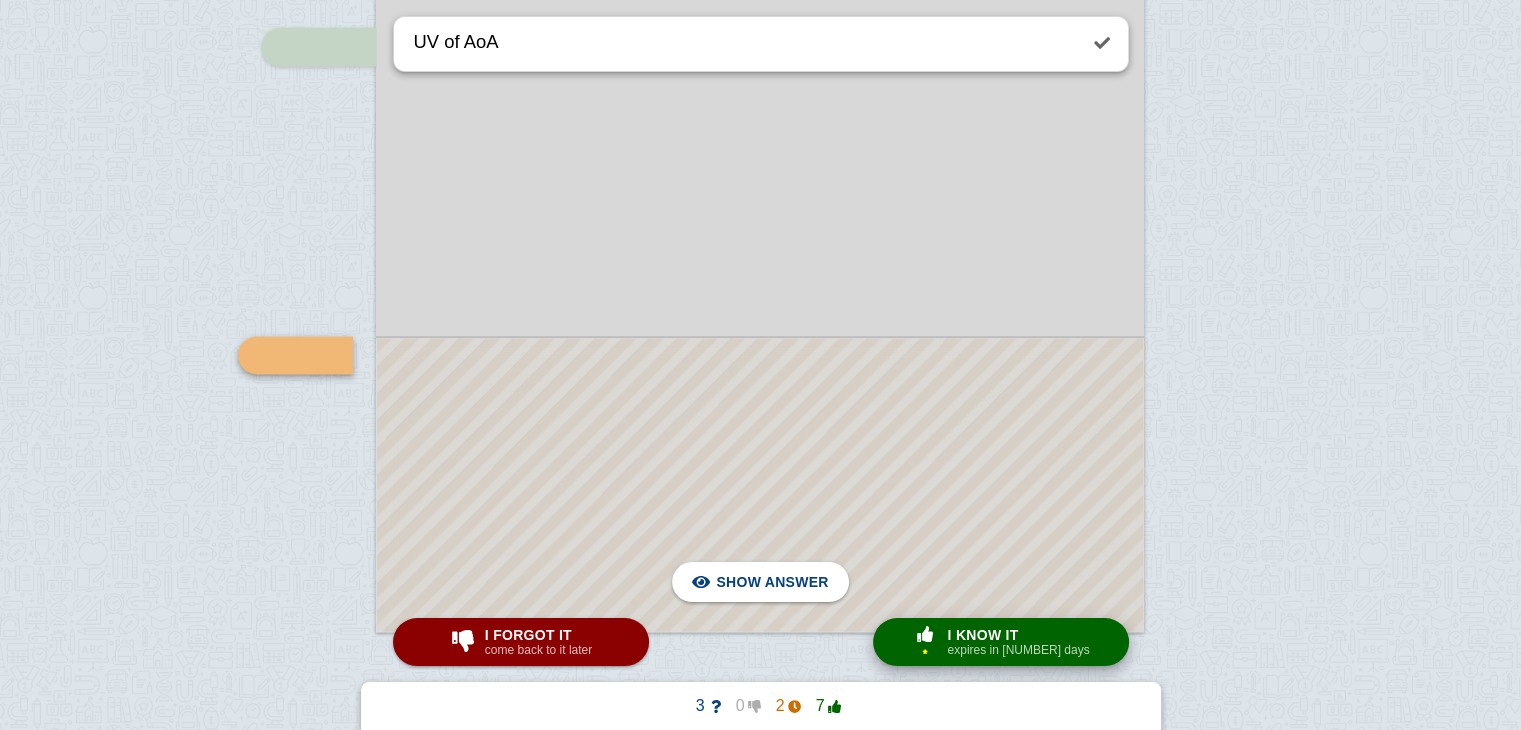scroll, scrollTop: 50258, scrollLeft: 0, axis: vertical 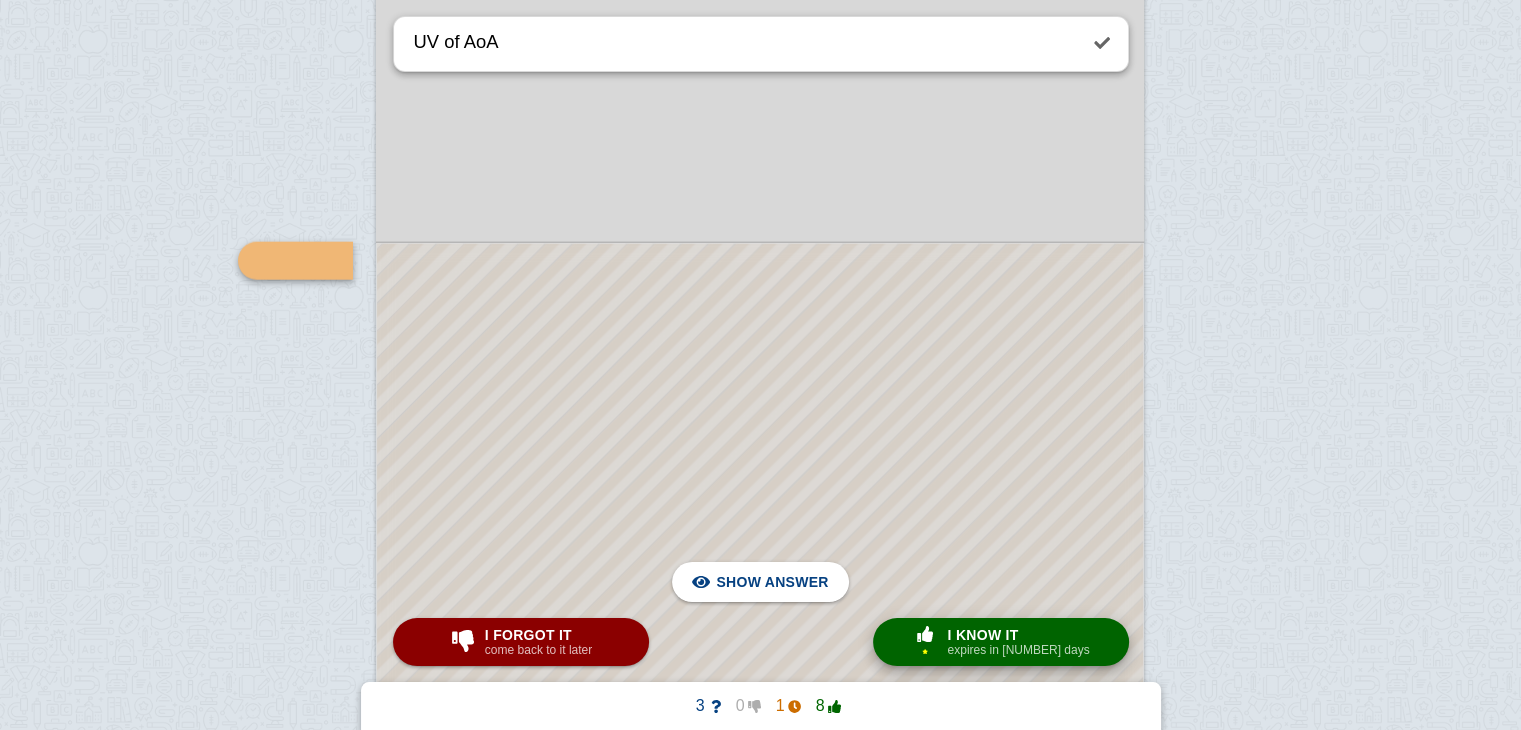 click at bounding box center (925, 634) 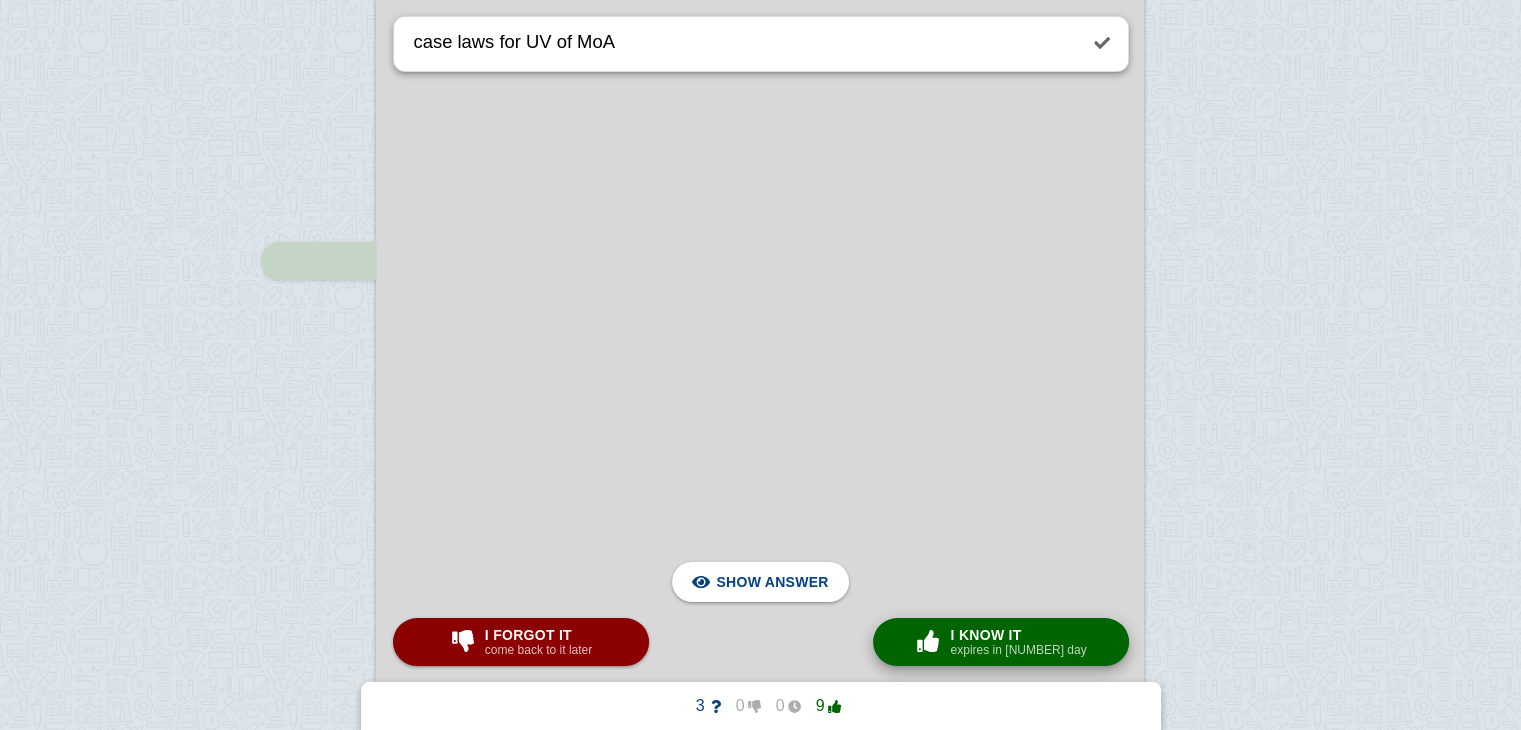 scroll, scrollTop: 50804, scrollLeft: 0, axis: vertical 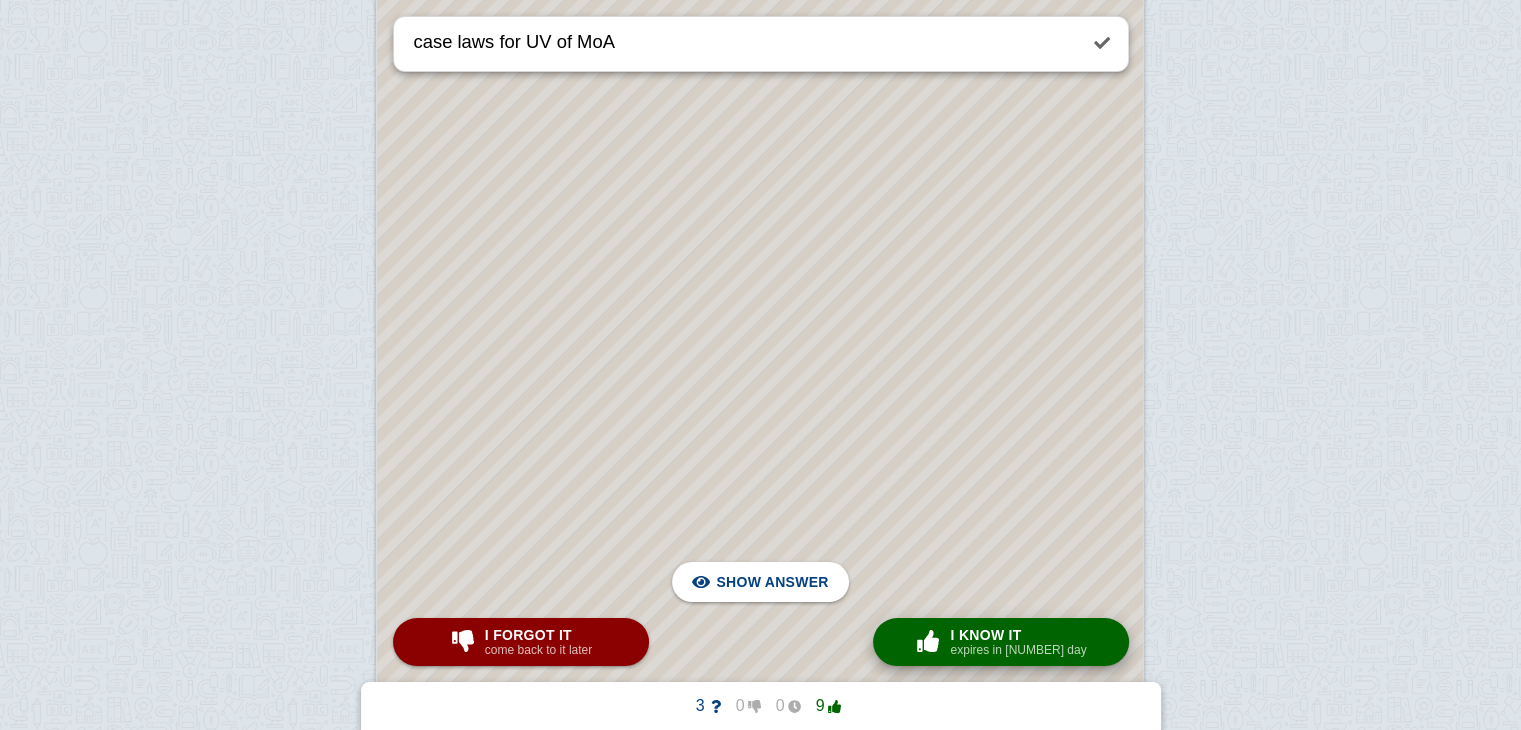 click on "expires in 1 day" at bounding box center (1018, 650) 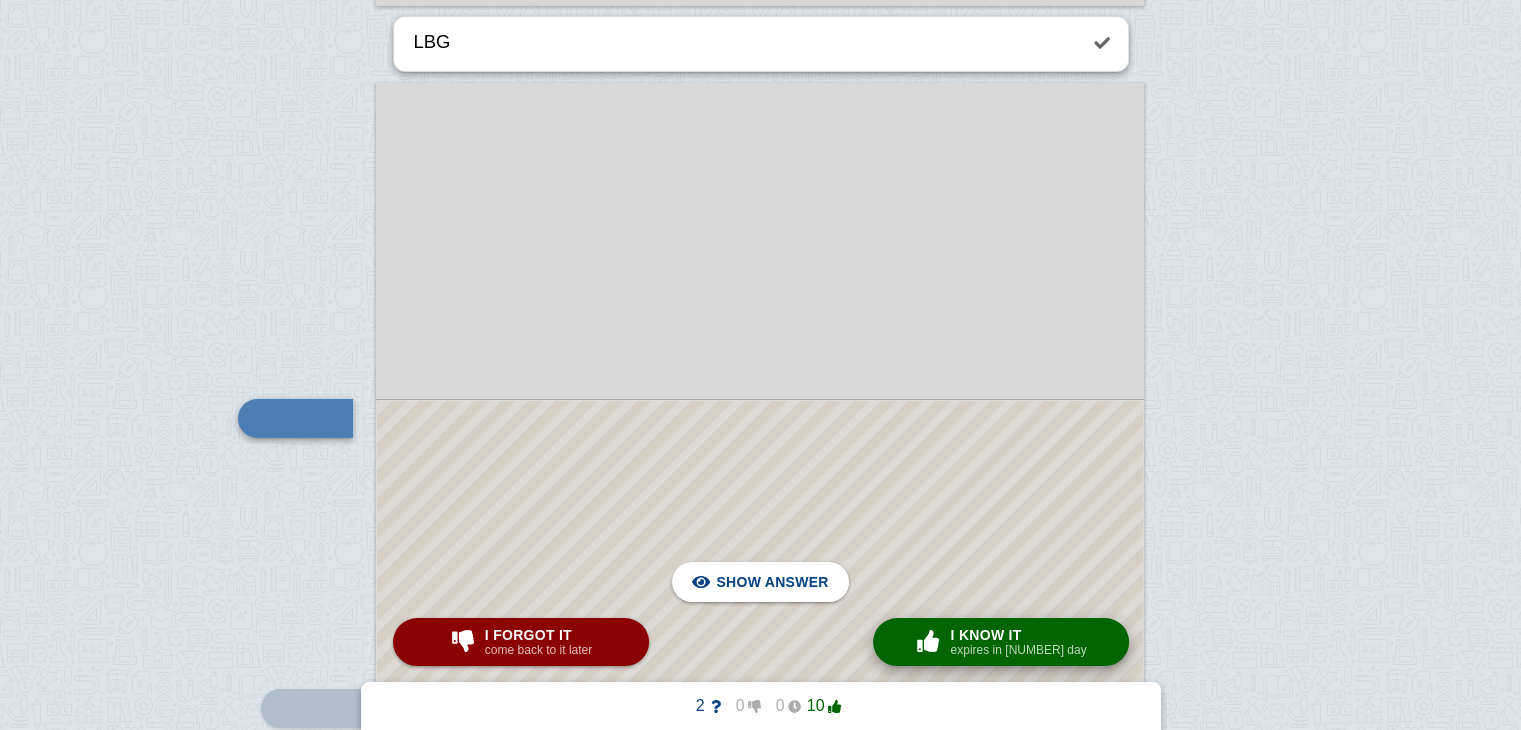 scroll, scrollTop: 52347, scrollLeft: 0, axis: vertical 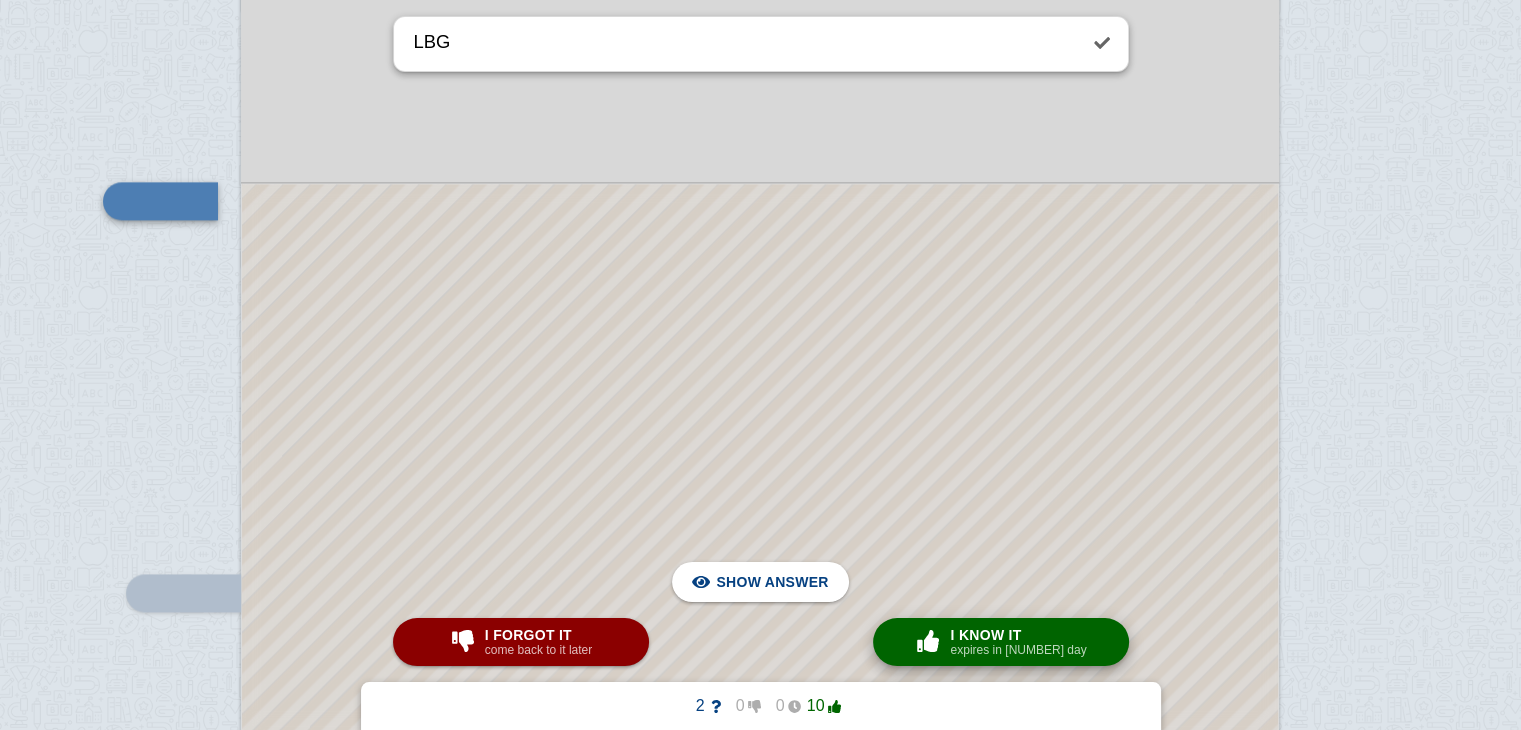 click on "expires in 1 day" at bounding box center [1018, 650] 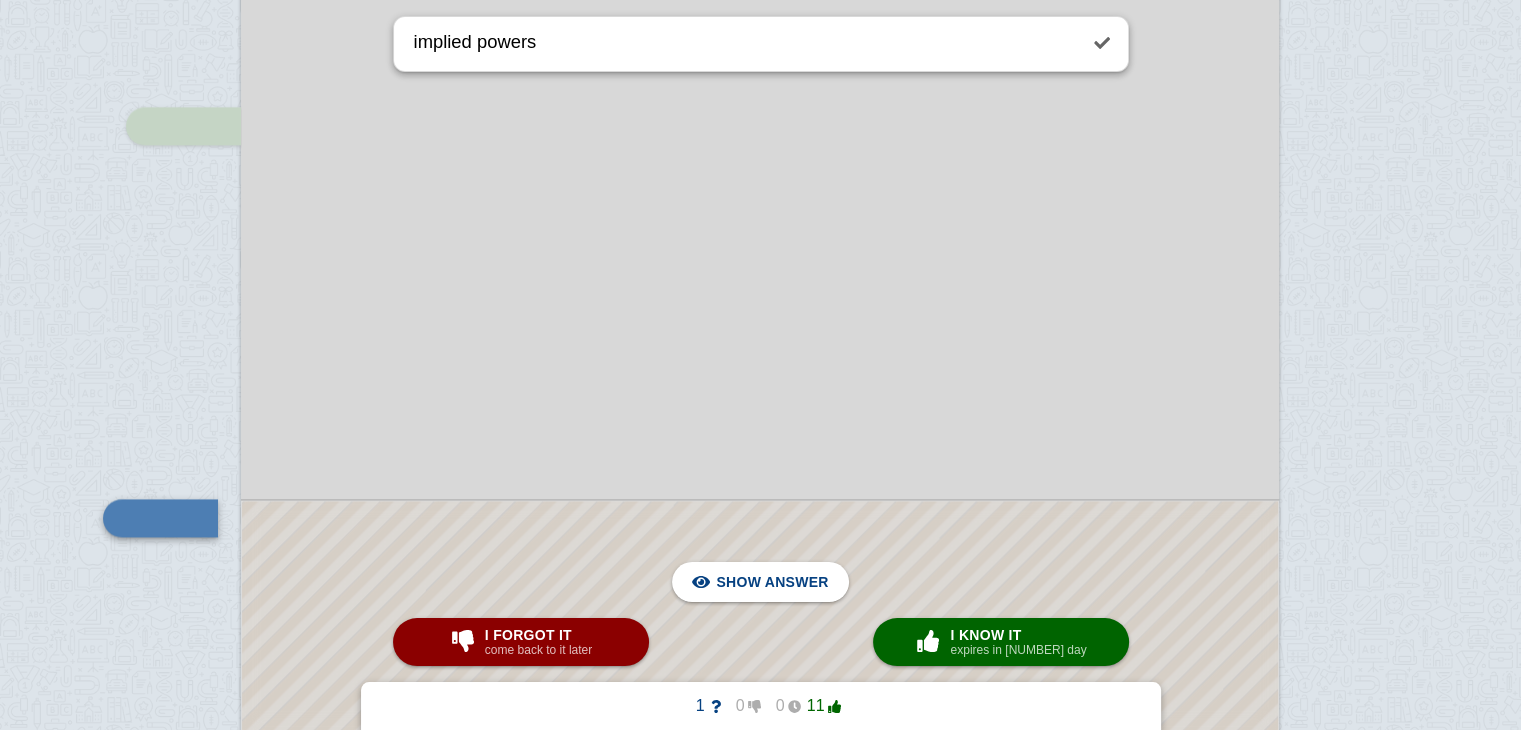 scroll, scrollTop: 71127, scrollLeft: 0, axis: vertical 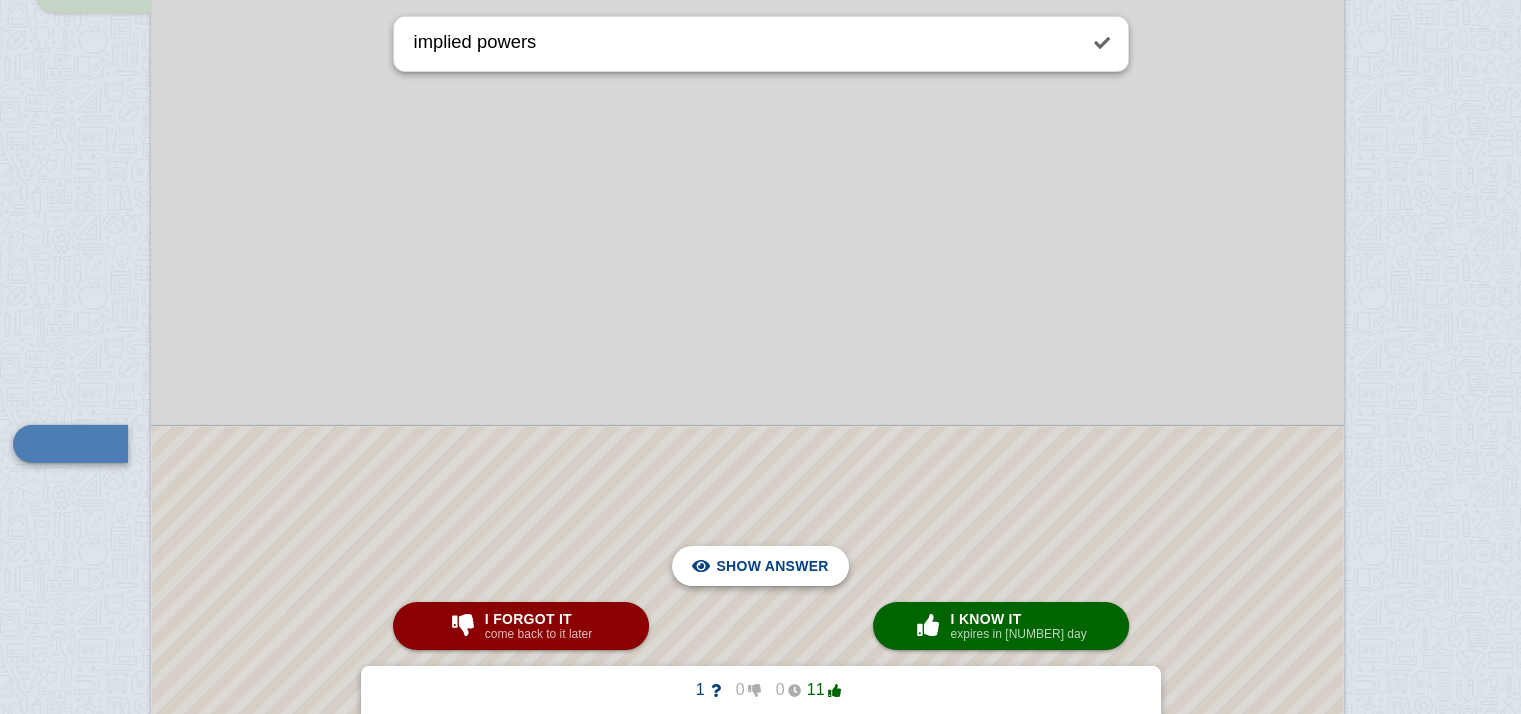 click on "Hide answer" at bounding box center [776, 566] 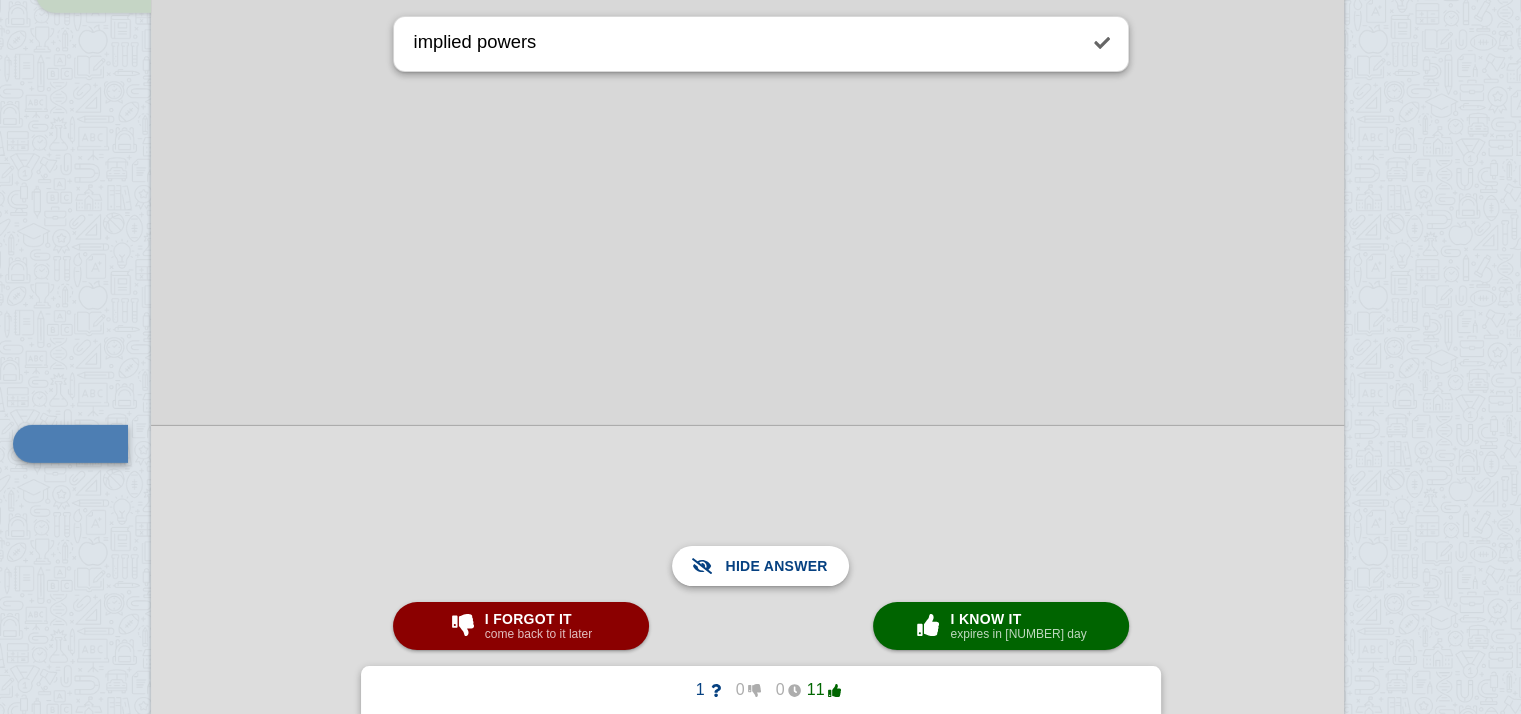 click on "Show answer" at bounding box center [772, 566] 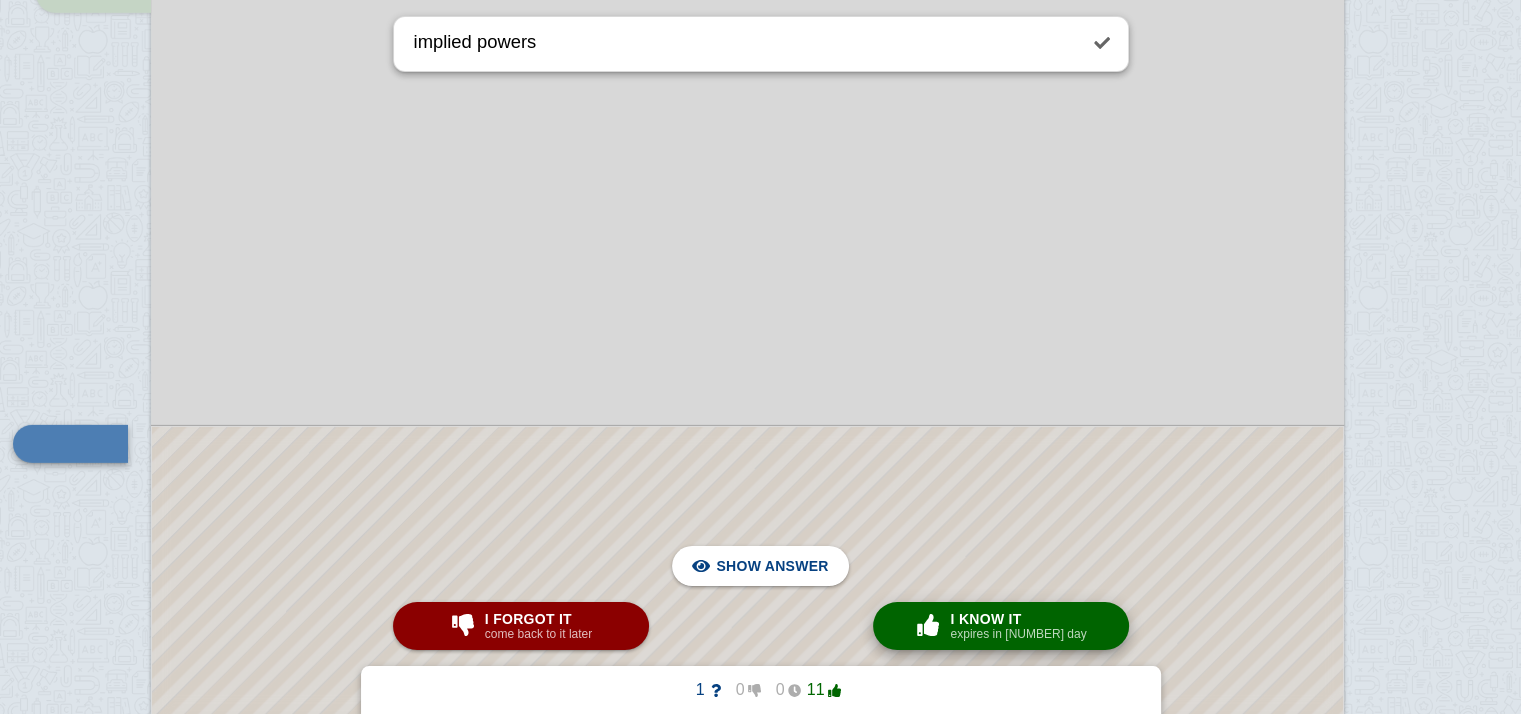 click on "× 0 I know it expires in 1 day" at bounding box center (1001, 626) 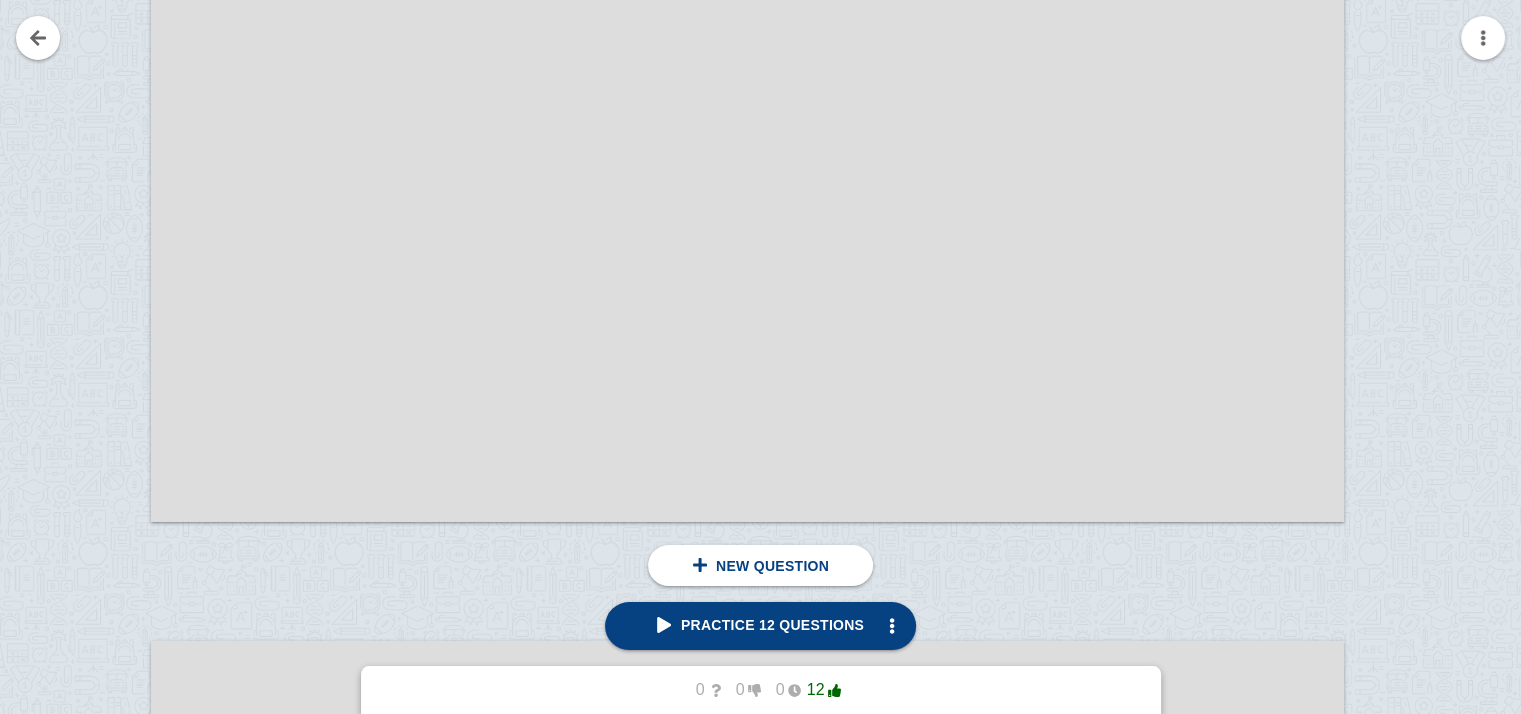 scroll, scrollTop: 82393, scrollLeft: 41, axis: both 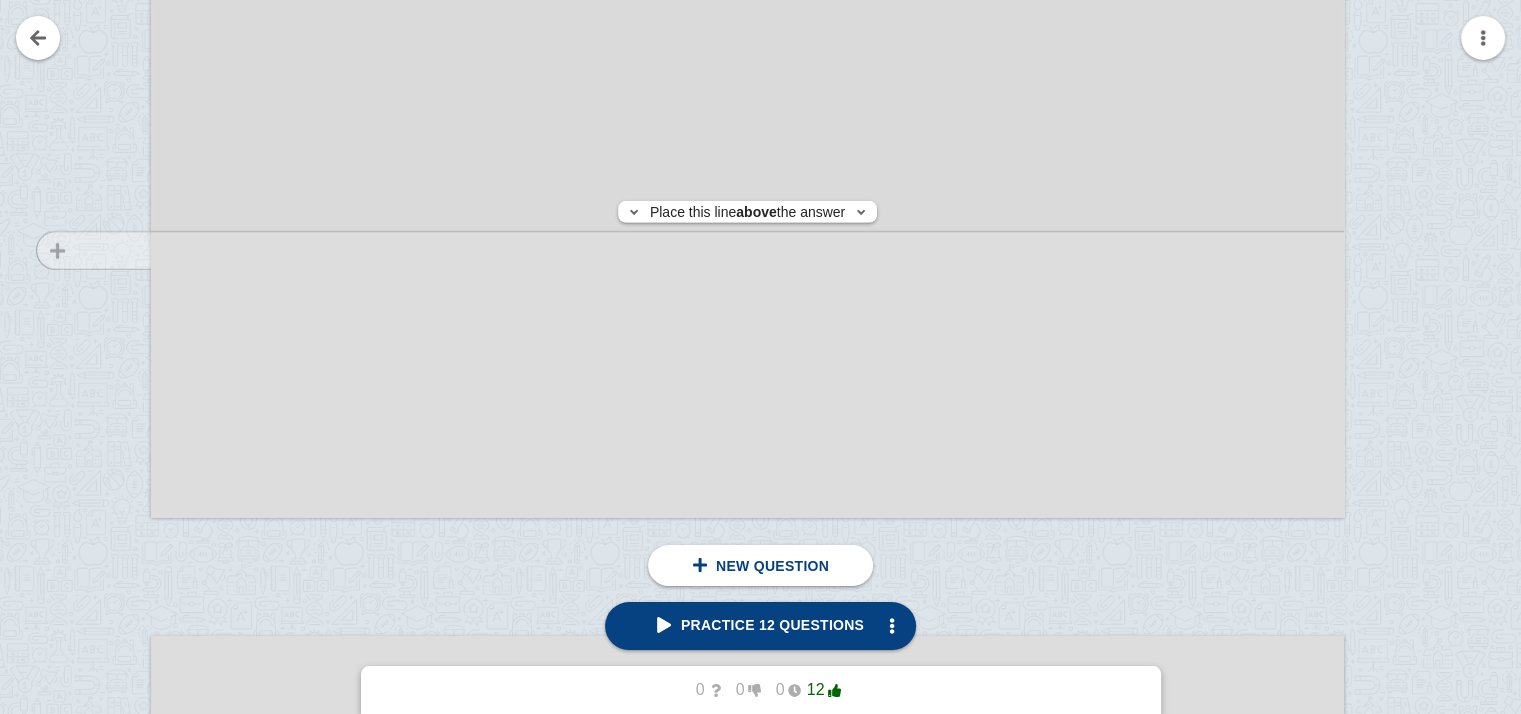 click at bounding box center [84, -247] 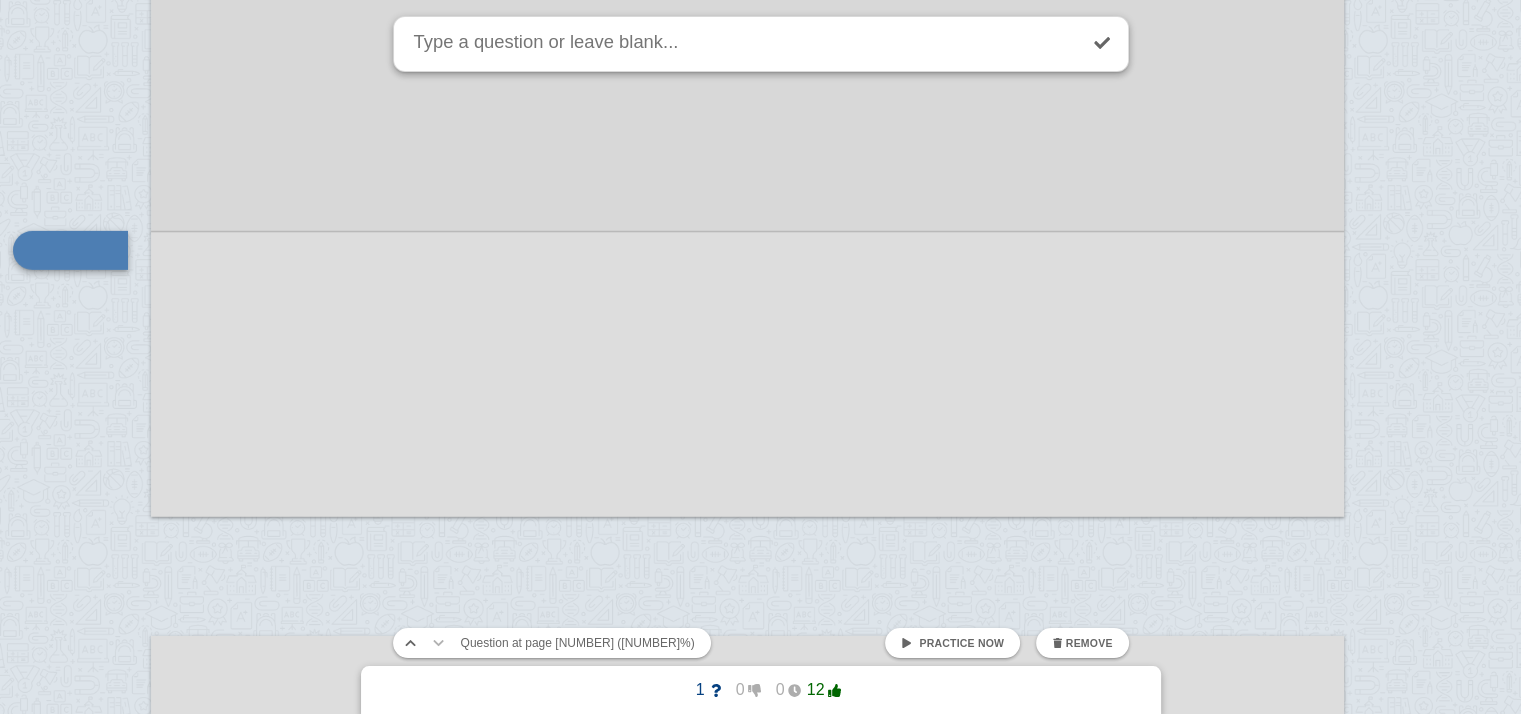 scroll, scrollTop: 82383, scrollLeft: 20, axis: both 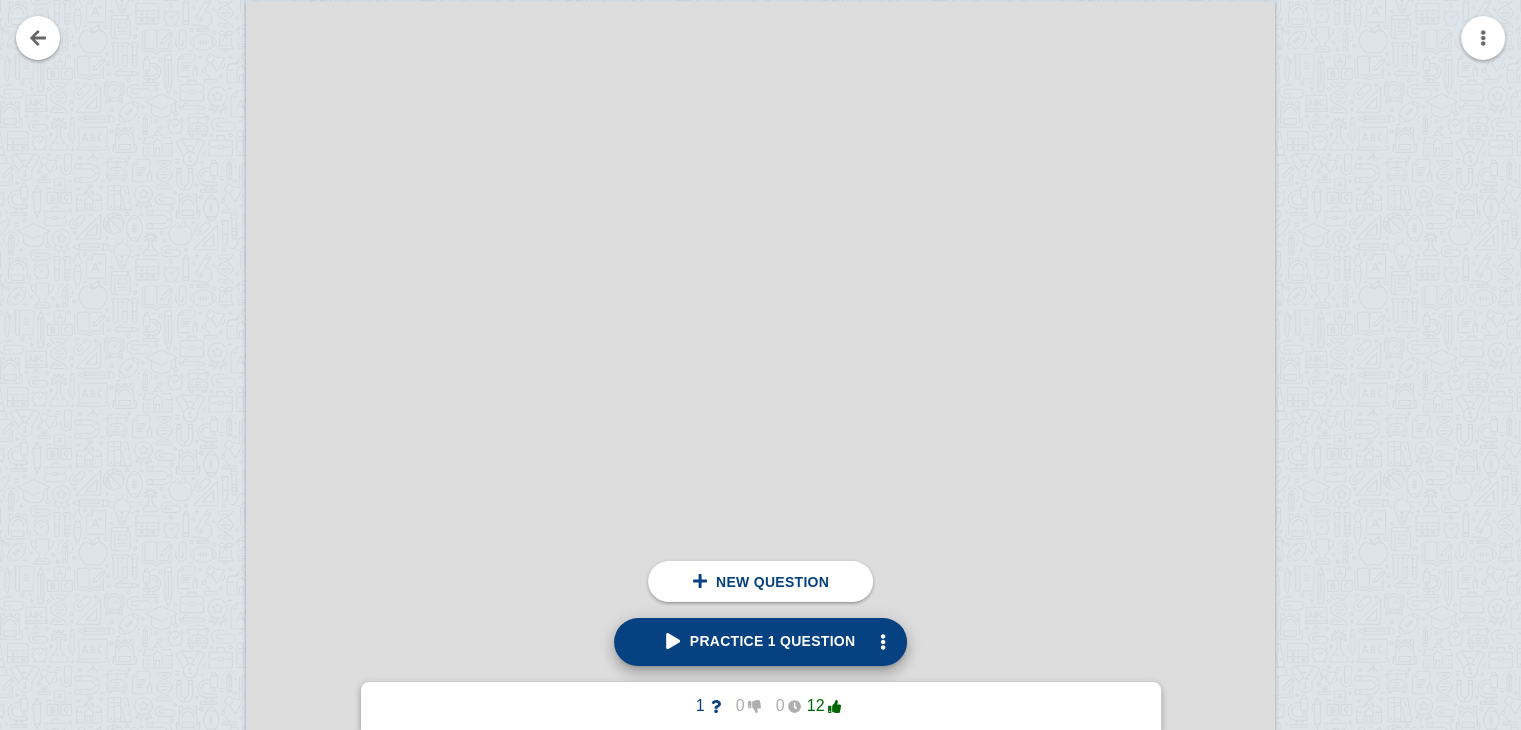 click on "Practice 1 question" at bounding box center [761, 641] 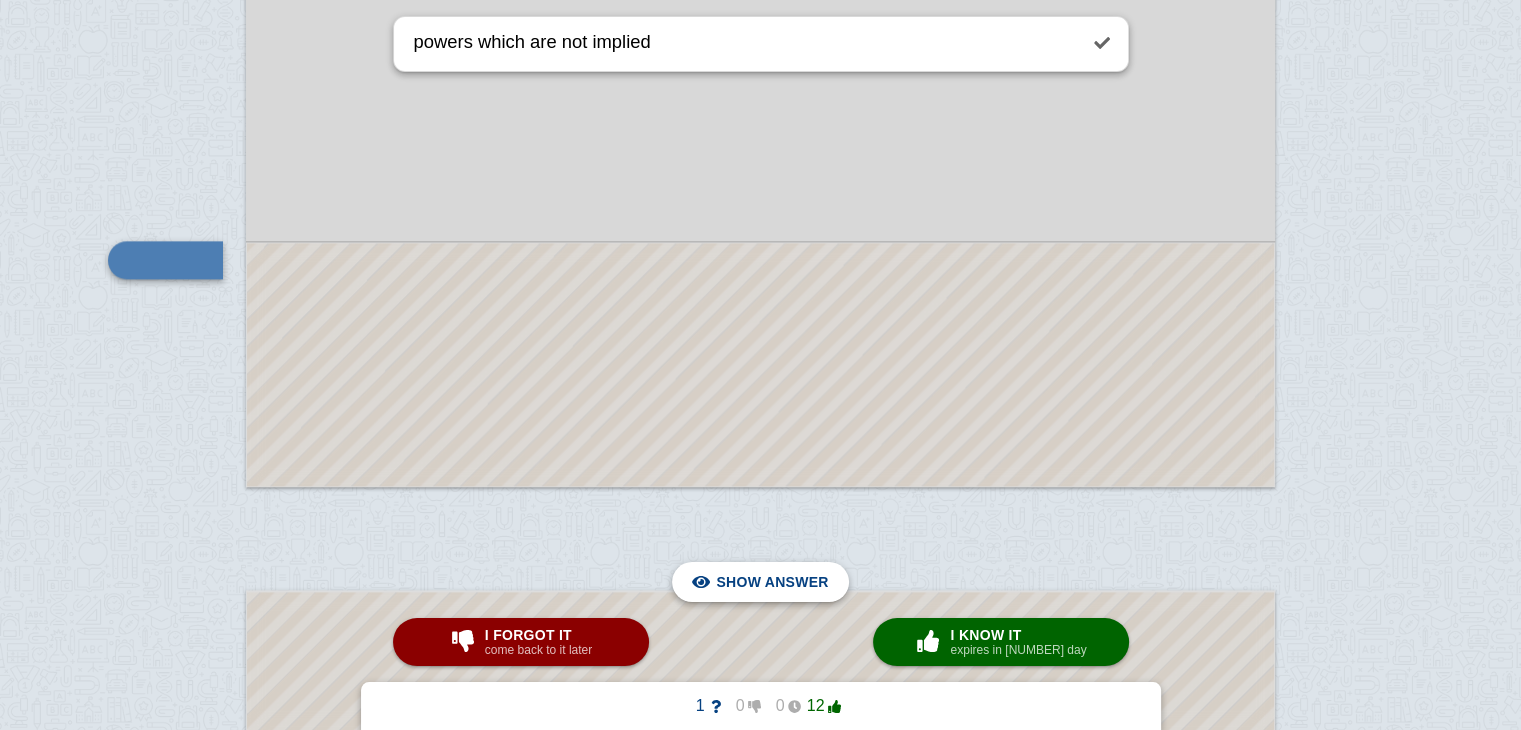 click on "Hide answer" at bounding box center (776, 582) 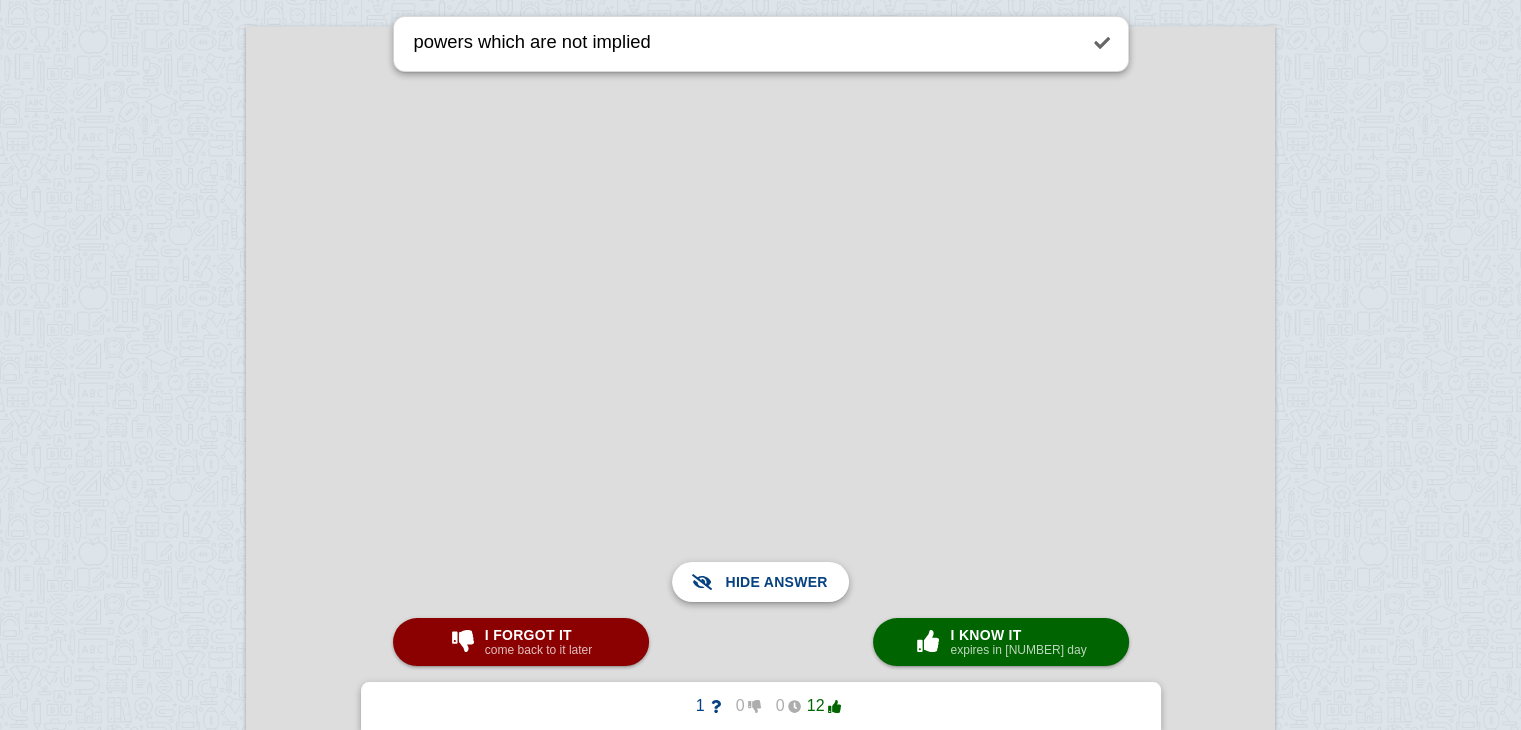 scroll, scrollTop: 71600, scrollLeft: 0, axis: vertical 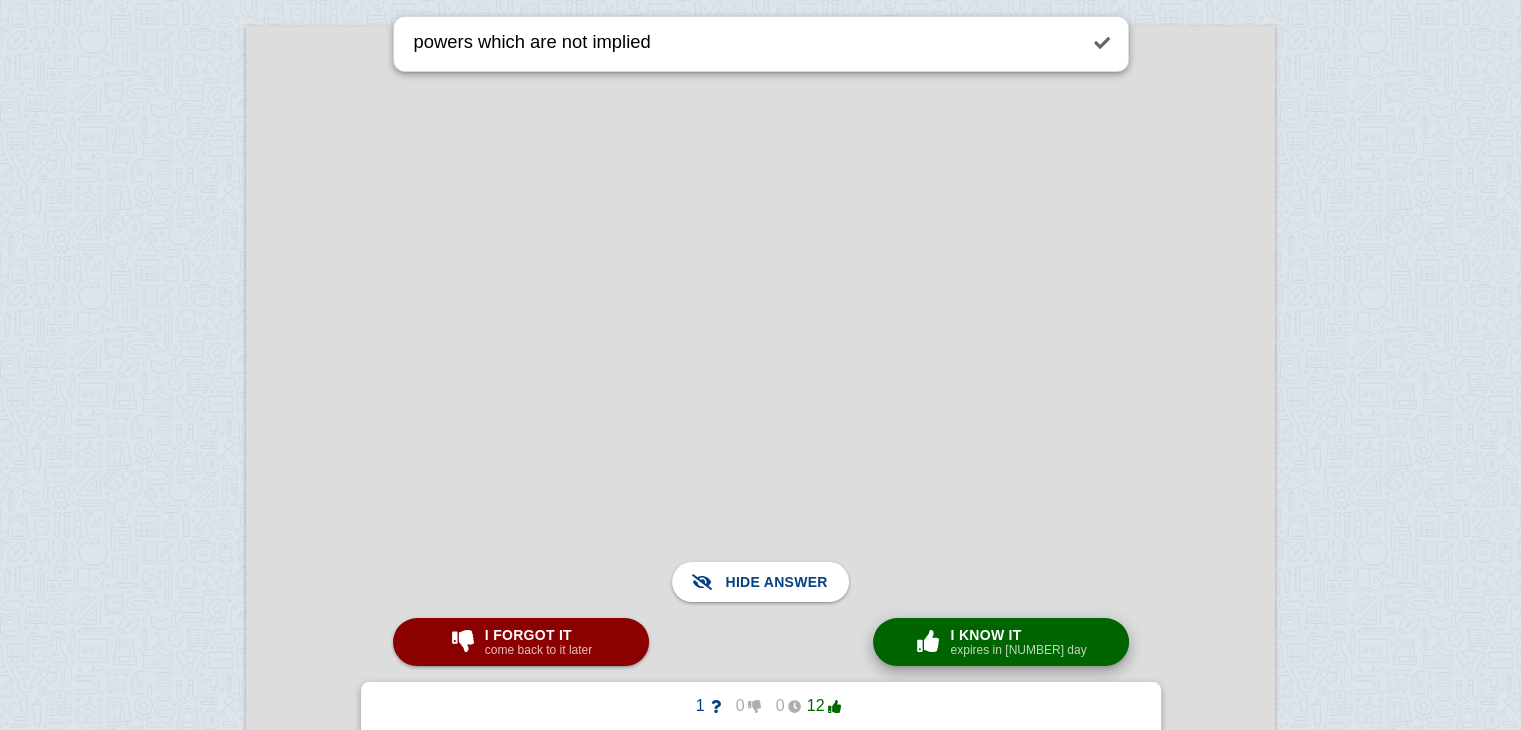 click at bounding box center [928, 641] 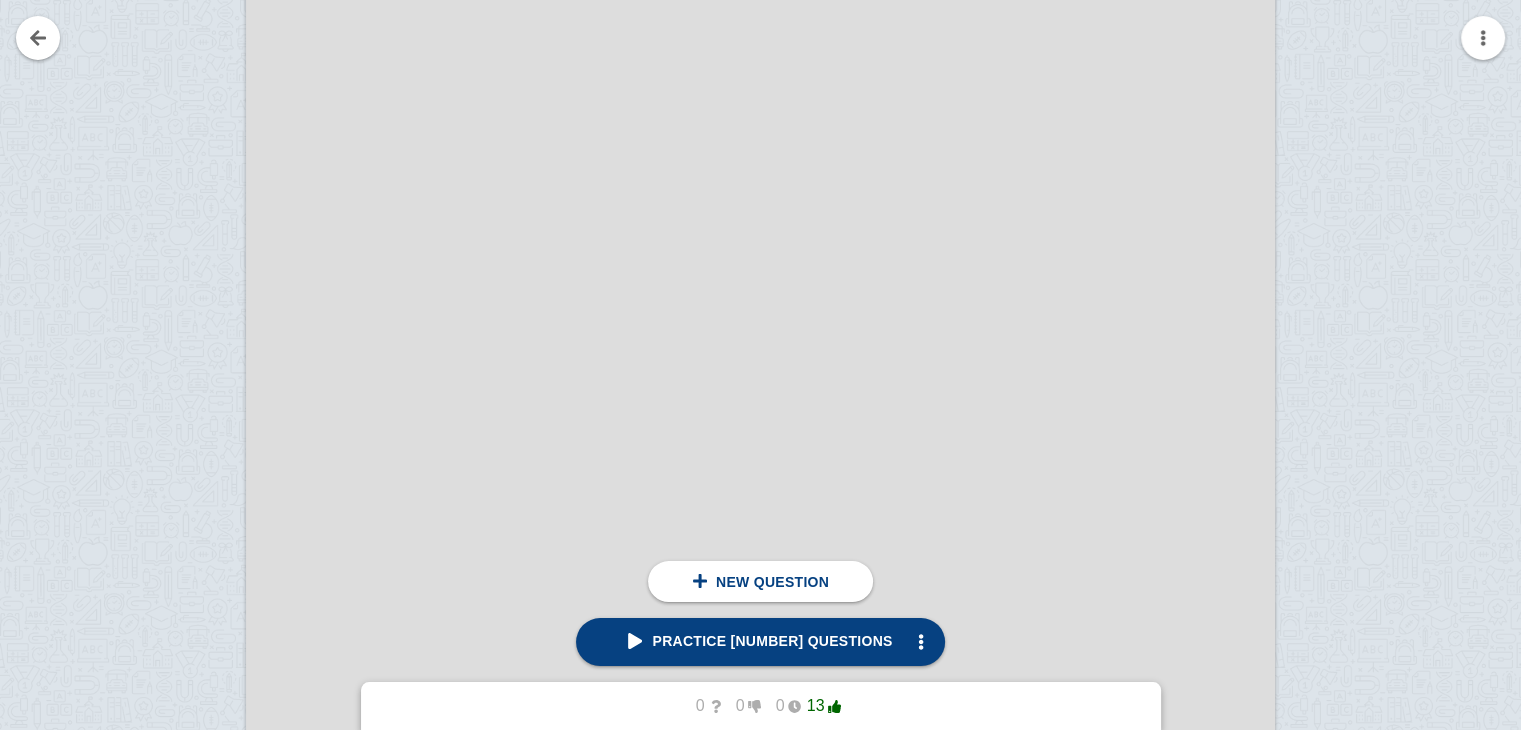 scroll, scrollTop: 72109, scrollLeft: 0, axis: vertical 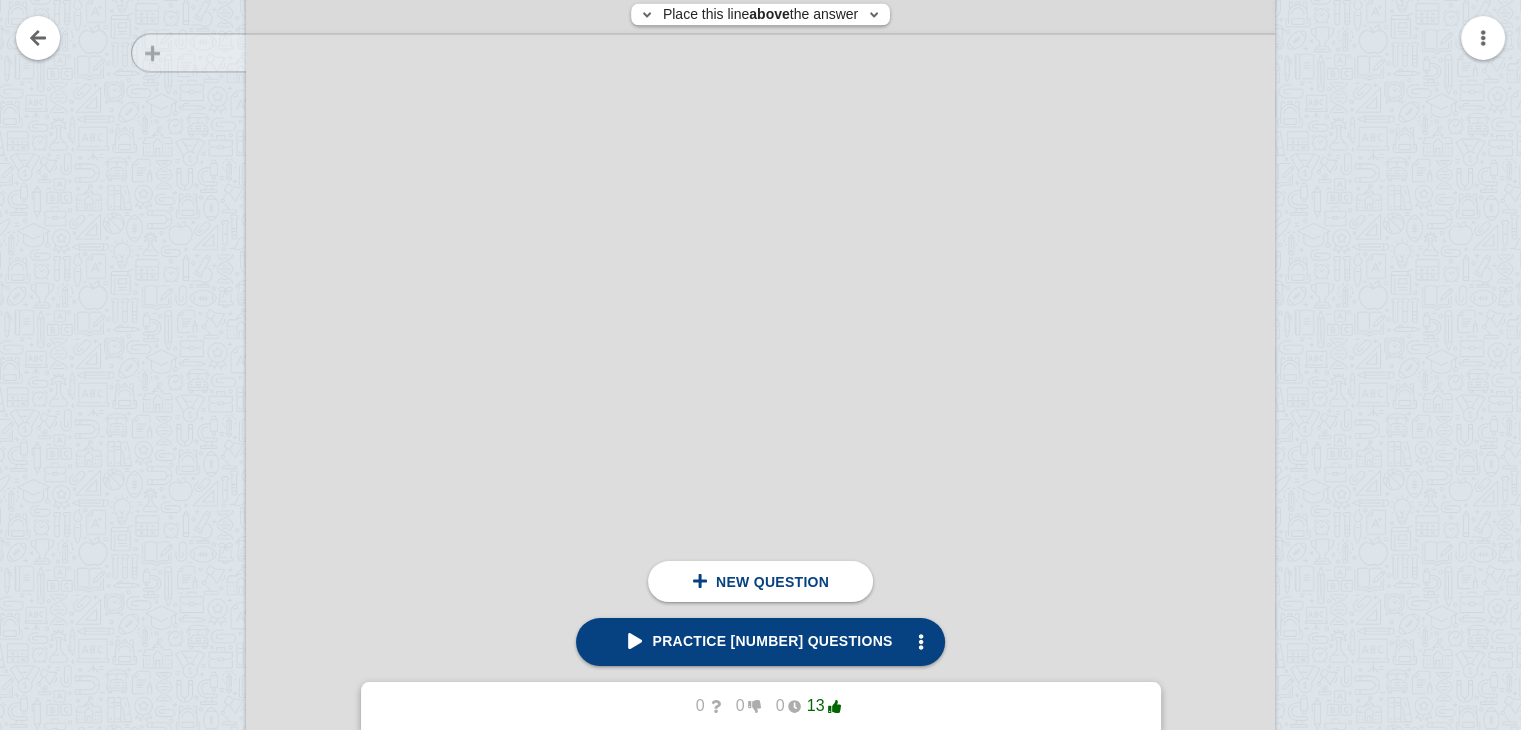 click at bounding box center [179, 211] 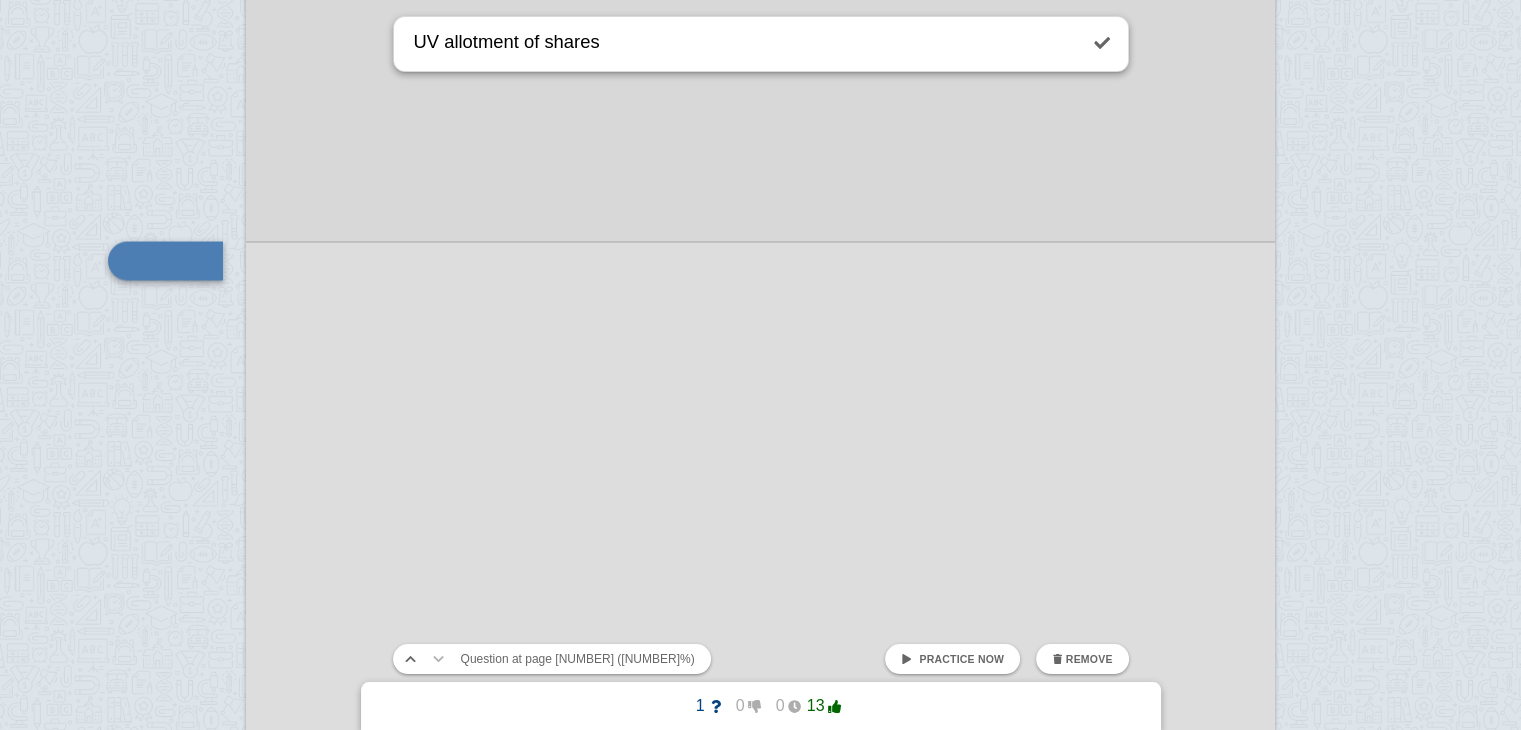 type on "UV allotment of shares" 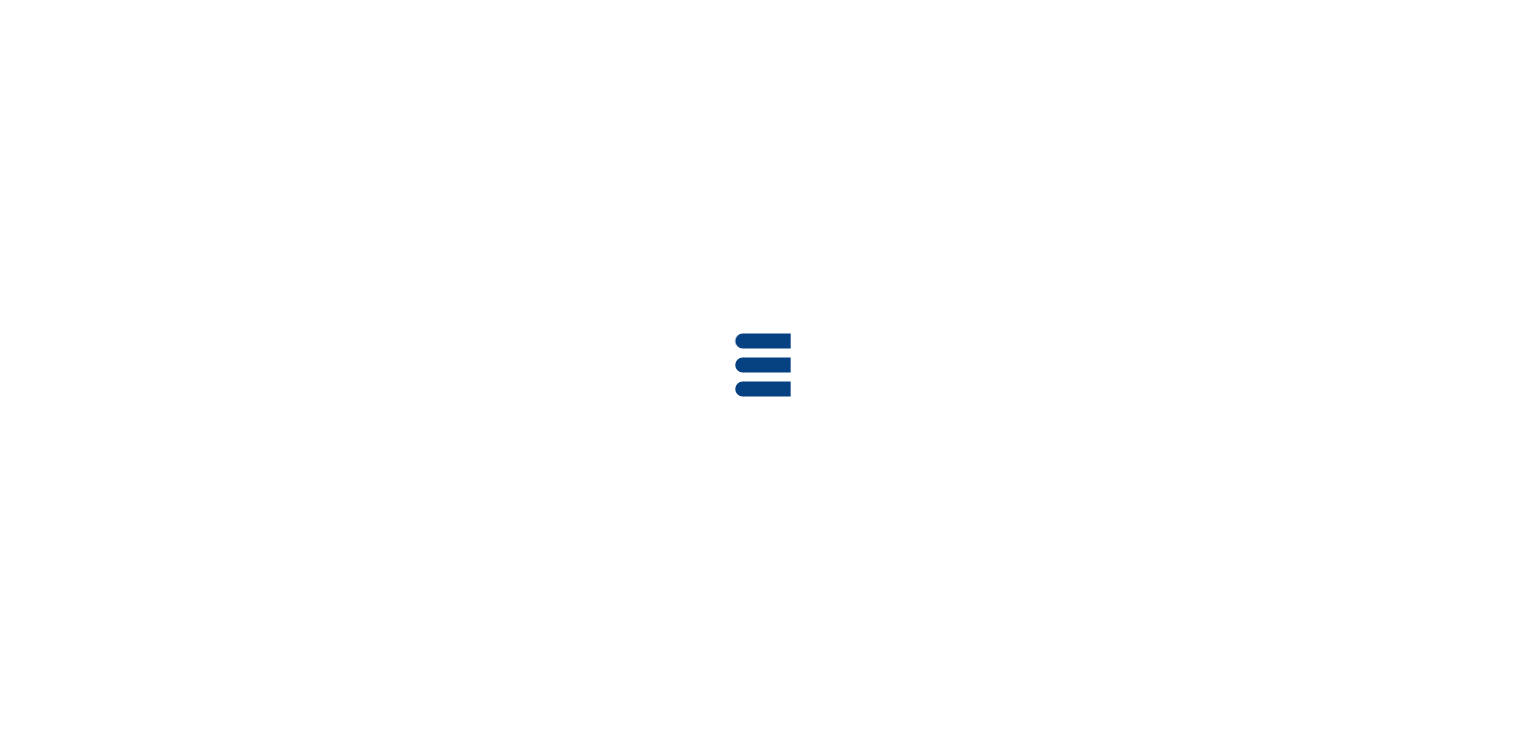 scroll, scrollTop: 0, scrollLeft: 0, axis: both 